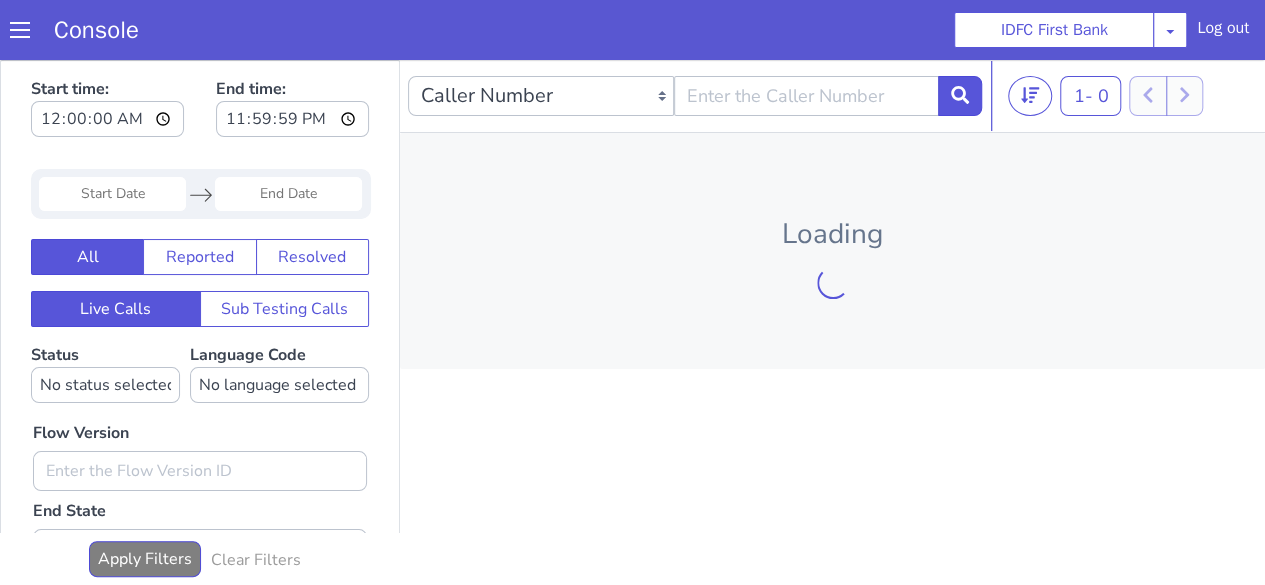 scroll, scrollTop: 0, scrollLeft: 0, axis: both 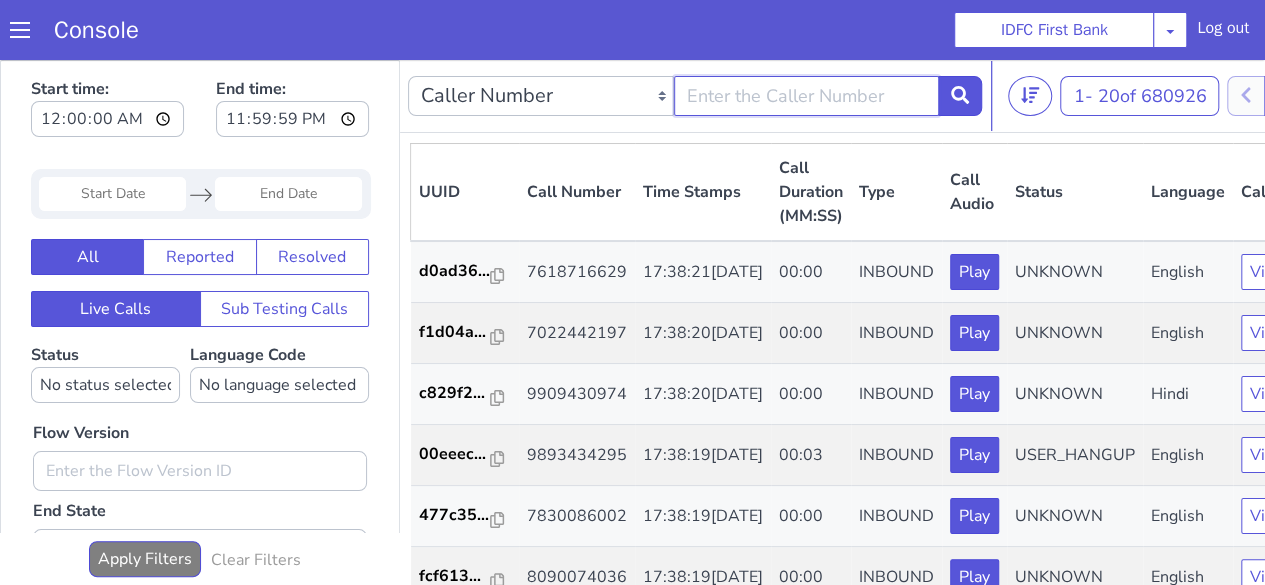 click at bounding box center (807, 96) 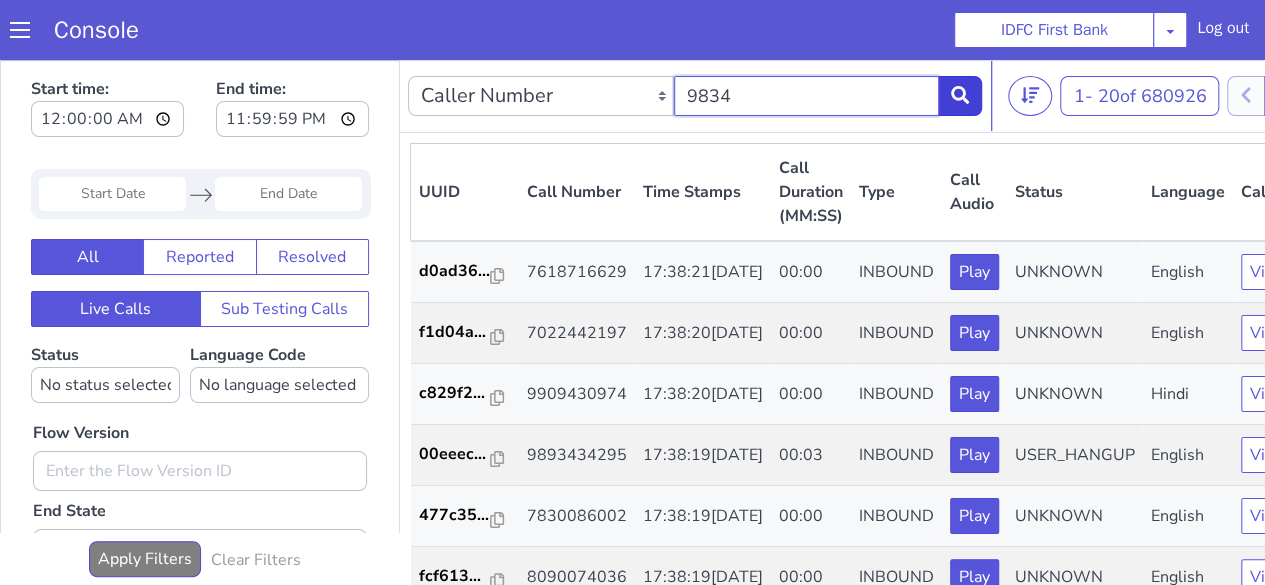 type on "9834" 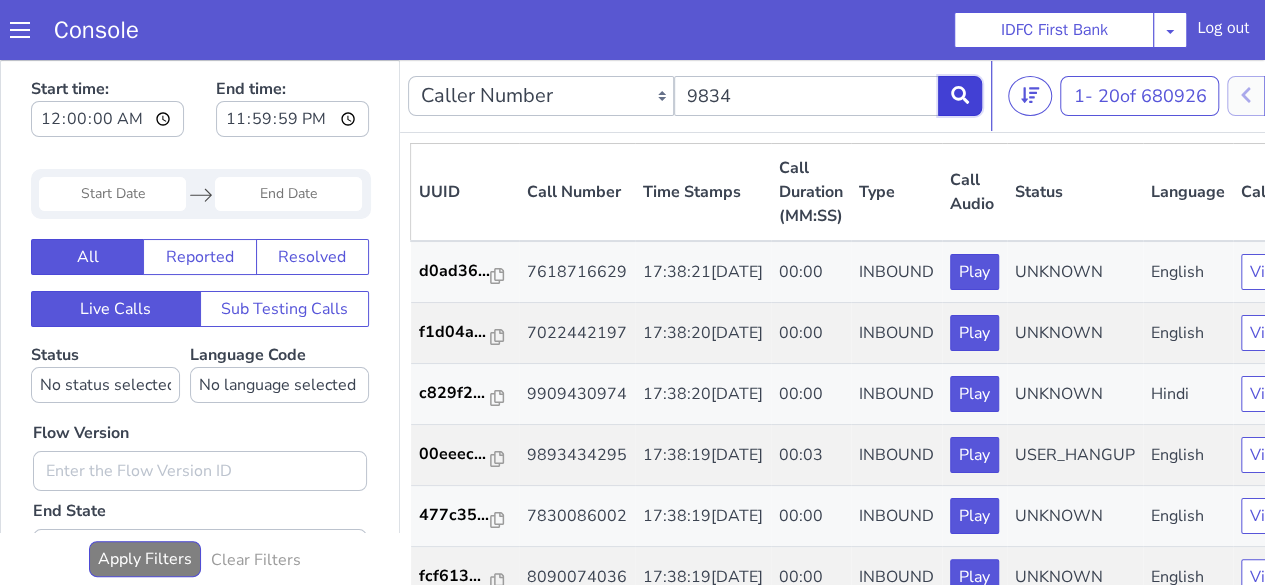 click at bounding box center (960, 96) 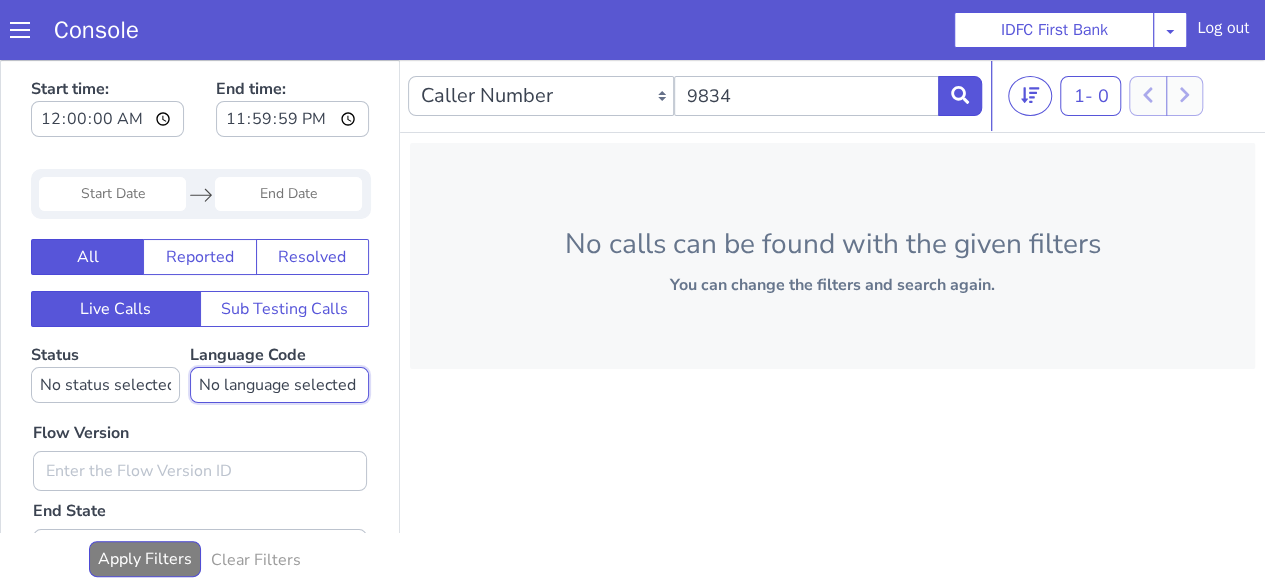 click on "No language selected Hindi English Tamil Telugu Kanada Marathi Malayalam Gujarati Bengali Indonesian Malay English US English GB" at bounding box center [279, 385] 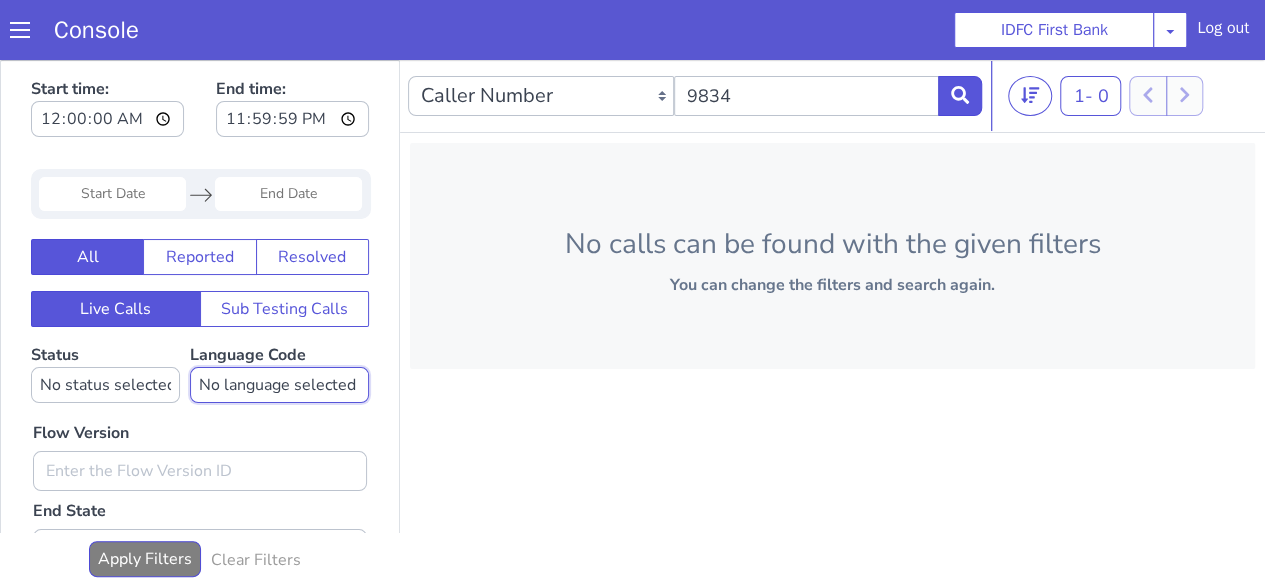 select on "mr" 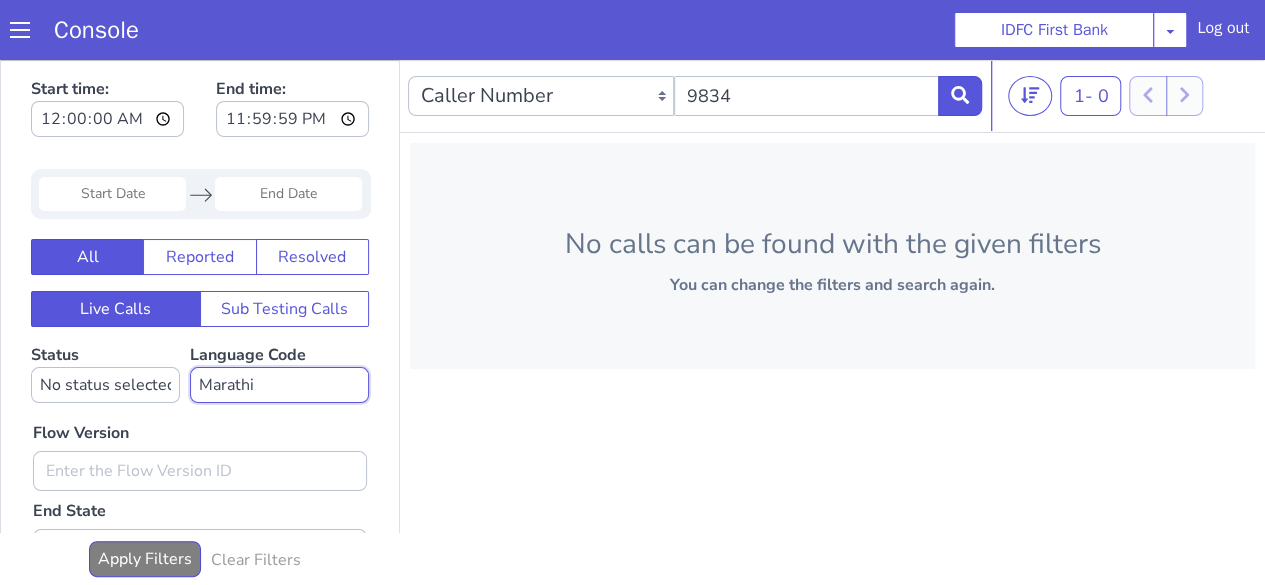 click on "No language selected Hindi English Tamil Telugu Kanada Marathi Malayalam Gujarati Bengali Indonesian Malay English US English GB" at bounding box center [279, 385] 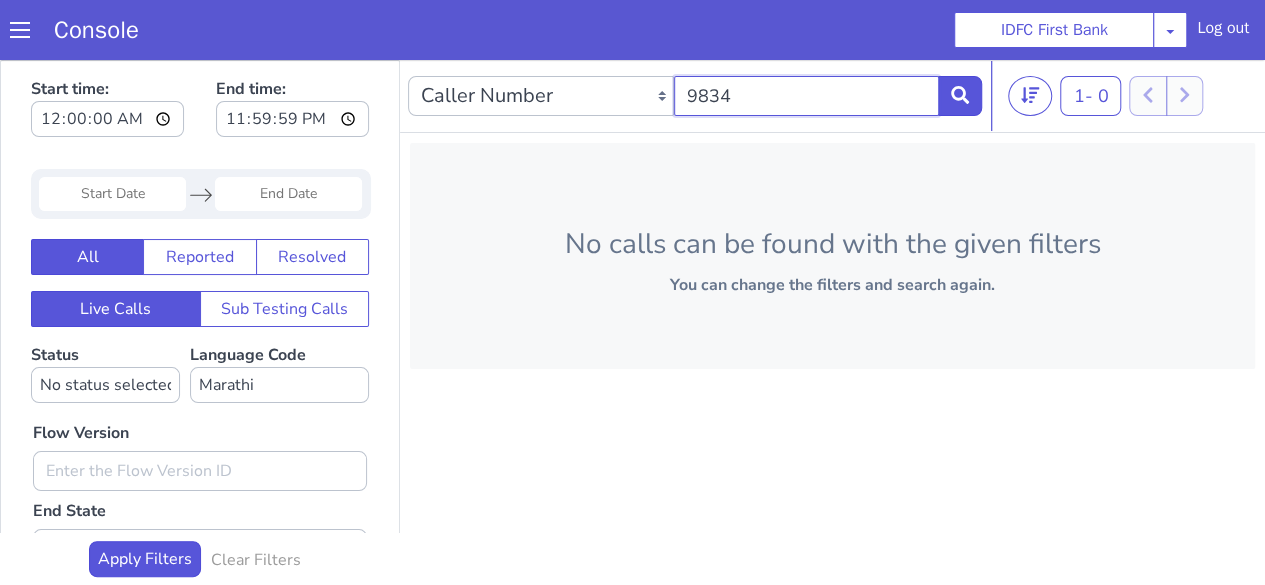 click on "9834" at bounding box center (807, 96) 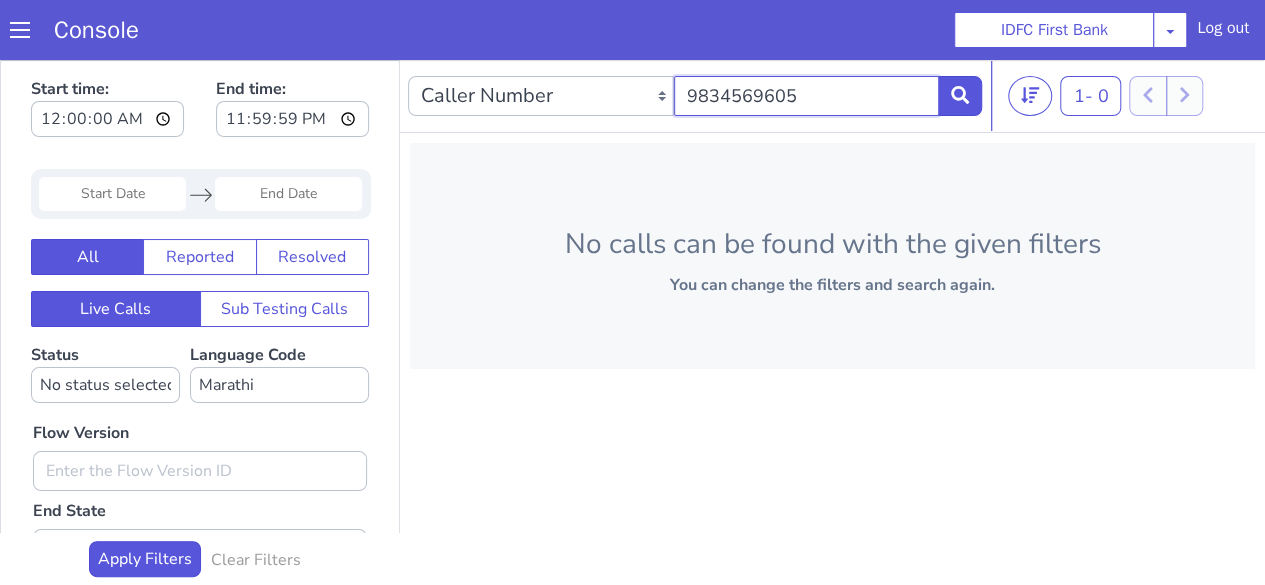 type on "9834569605" 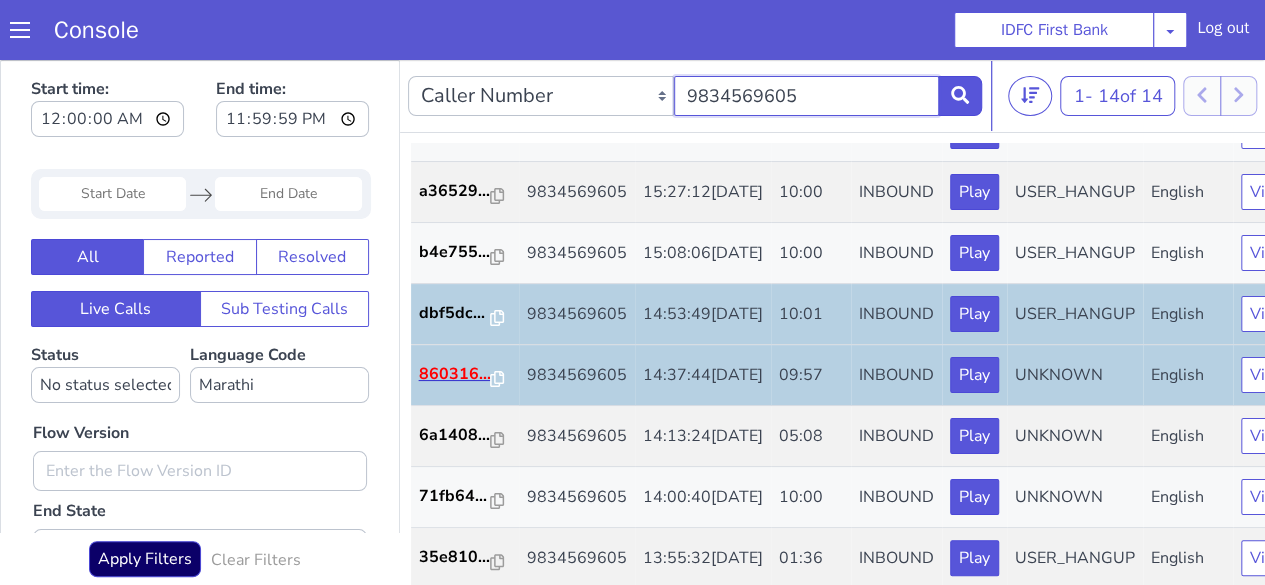 scroll, scrollTop: 845, scrollLeft: 0, axis: vertical 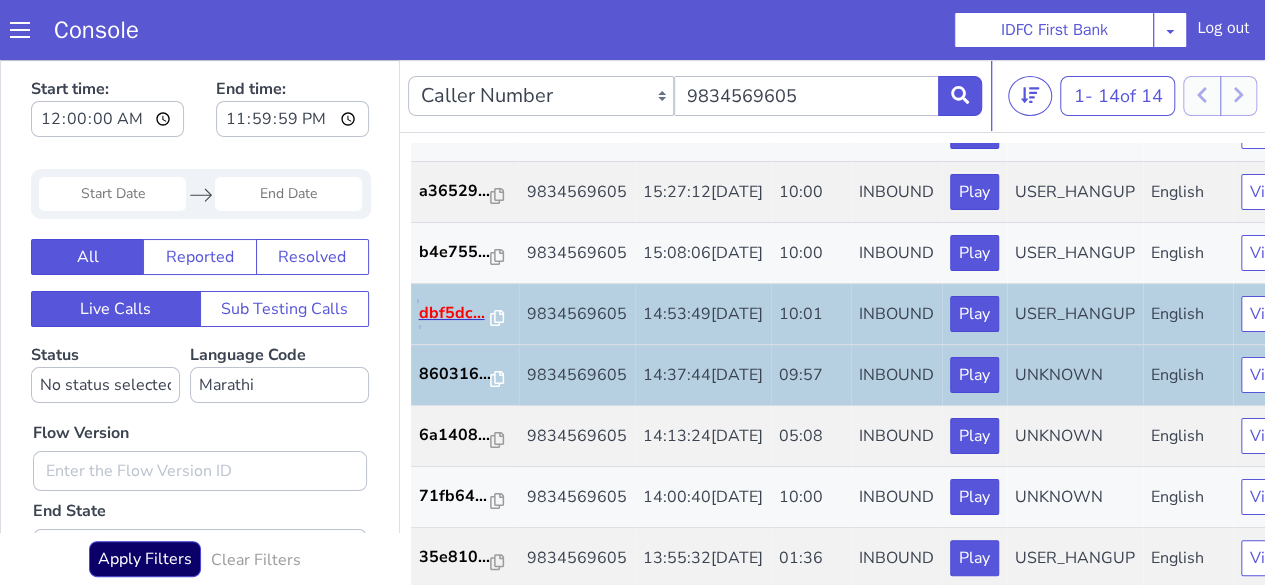 click on "dbf5dc..." at bounding box center [455, 313] 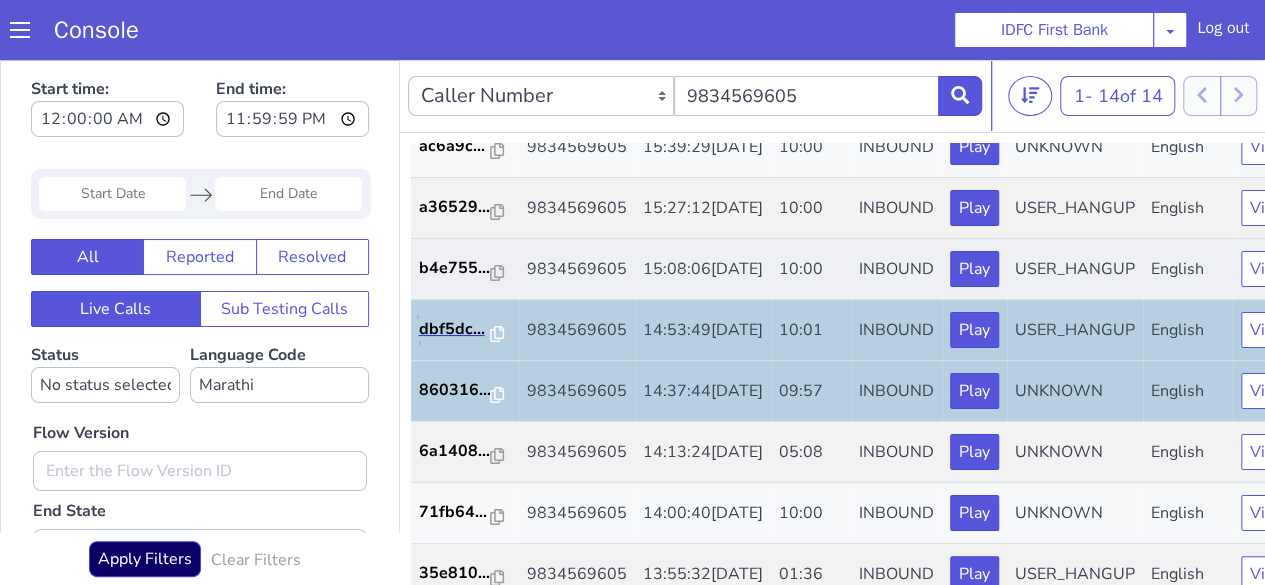 scroll, scrollTop: 0, scrollLeft: 0, axis: both 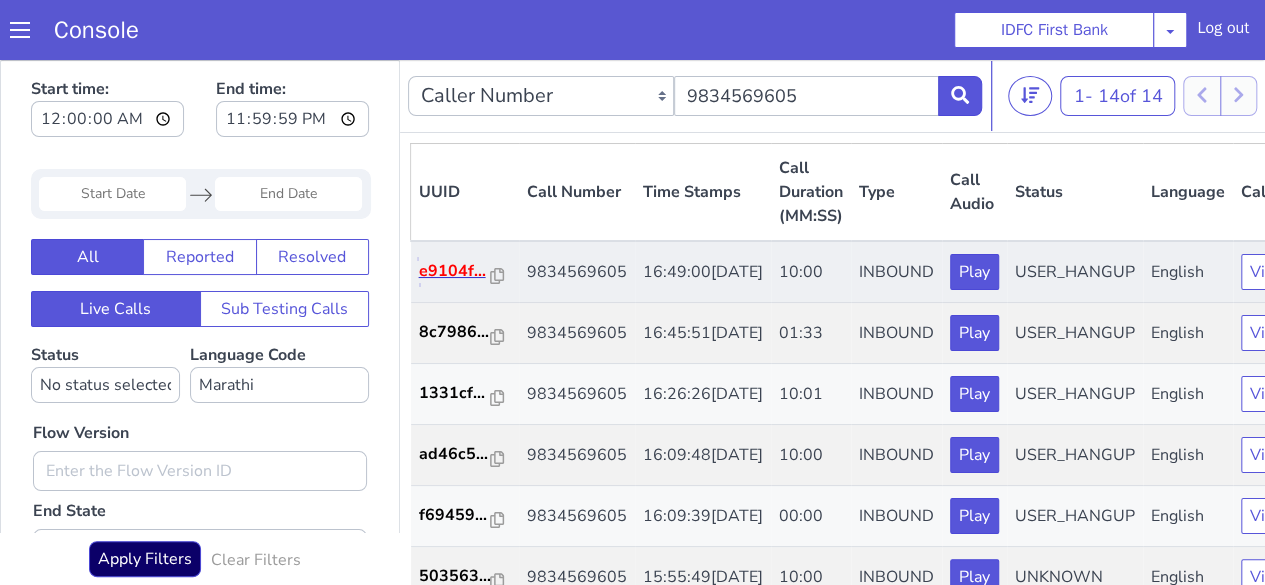 click on "e9104f..." at bounding box center [455, 271] 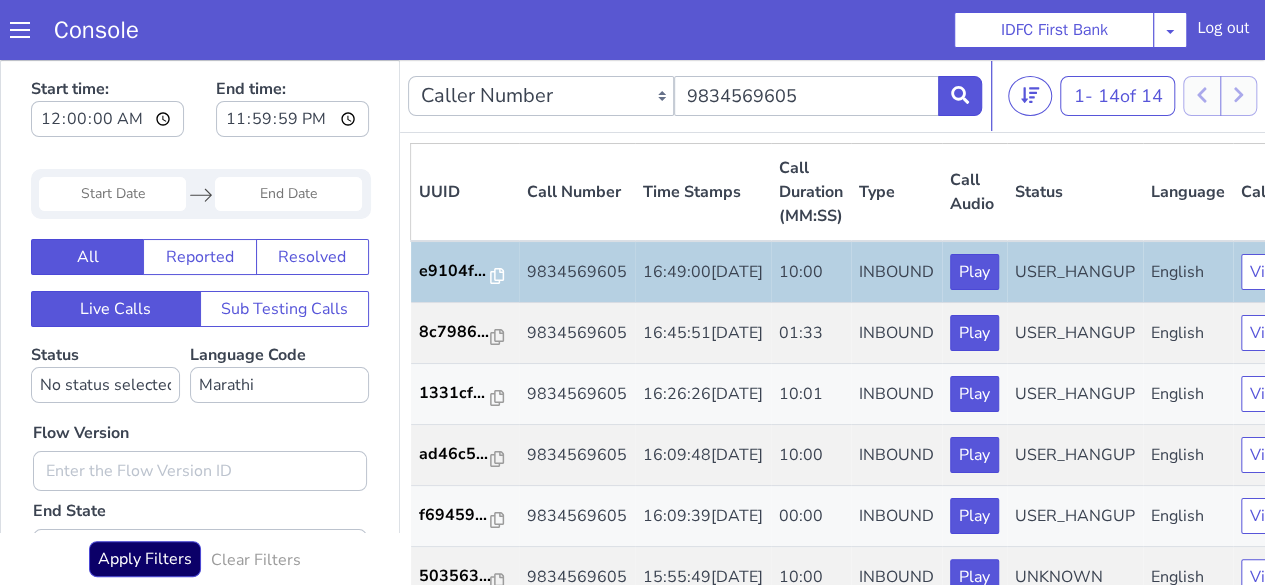 click on "UUID" at bounding box center [465, 193] 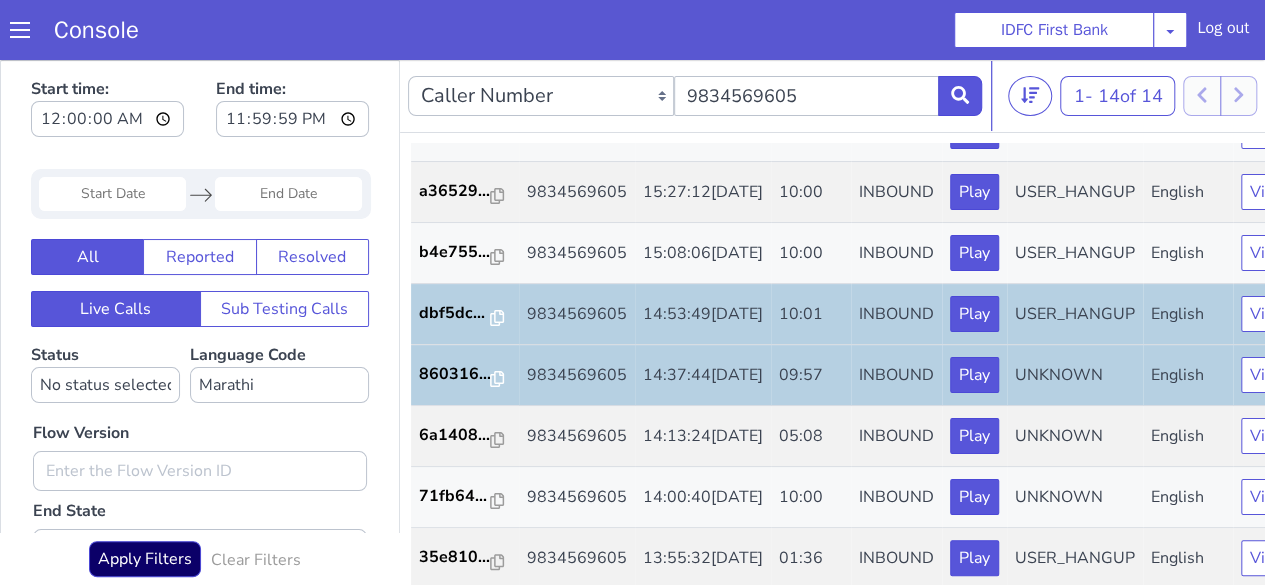 scroll, scrollTop: 1005, scrollLeft: 0, axis: vertical 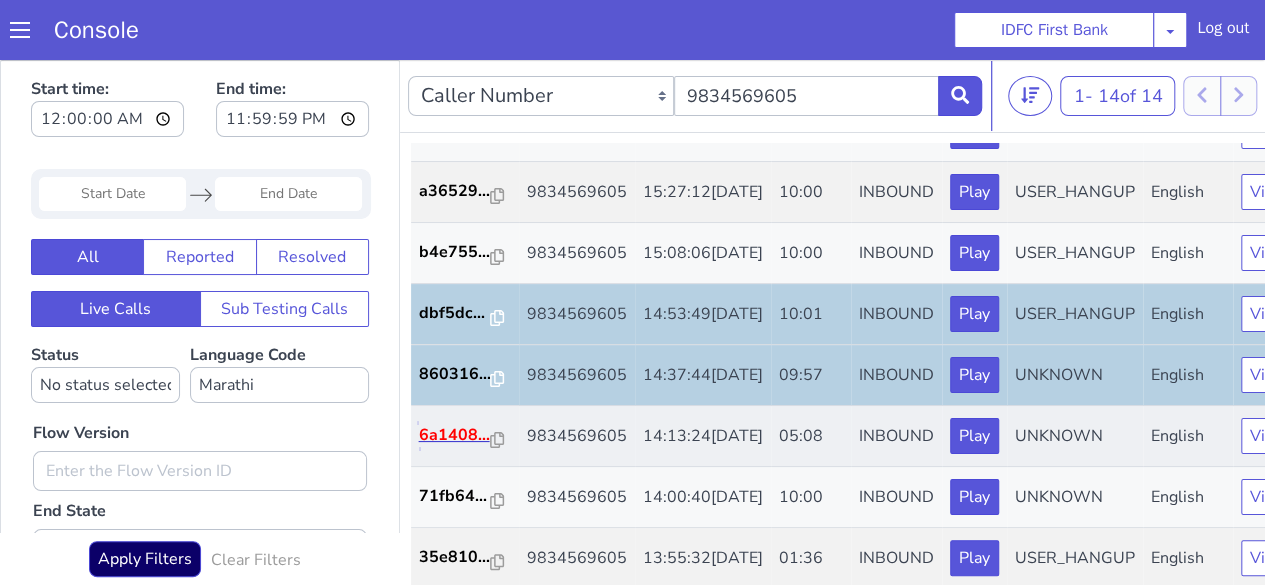 click on "6a1408..." at bounding box center [455, 435] 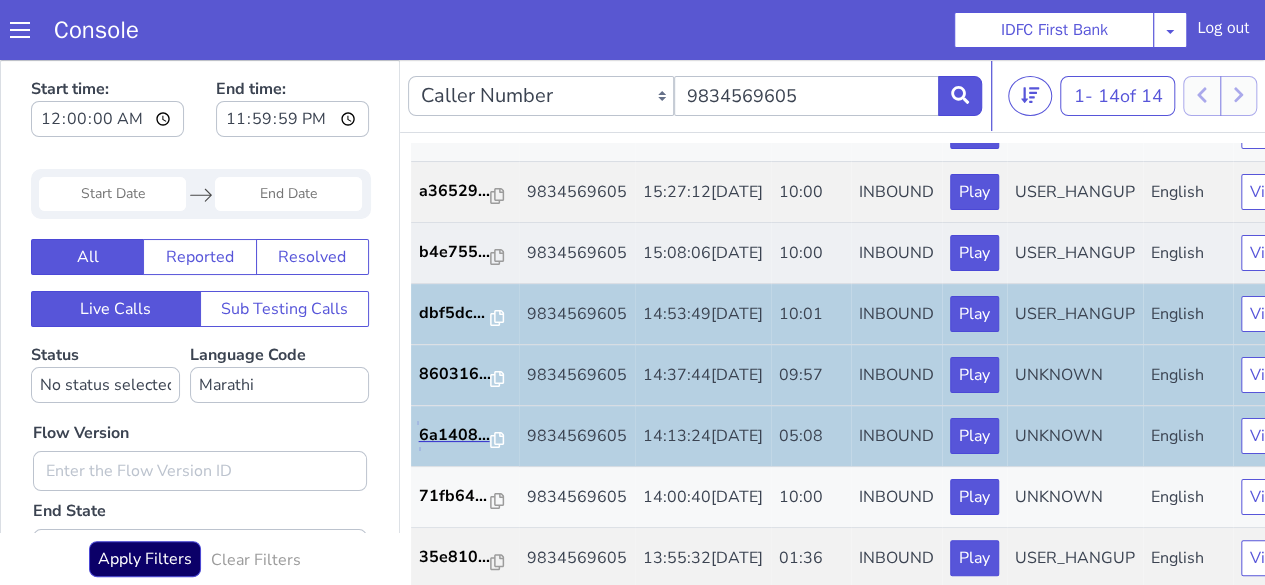 scroll, scrollTop: 1005, scrollLeft: 0, axis: vertical 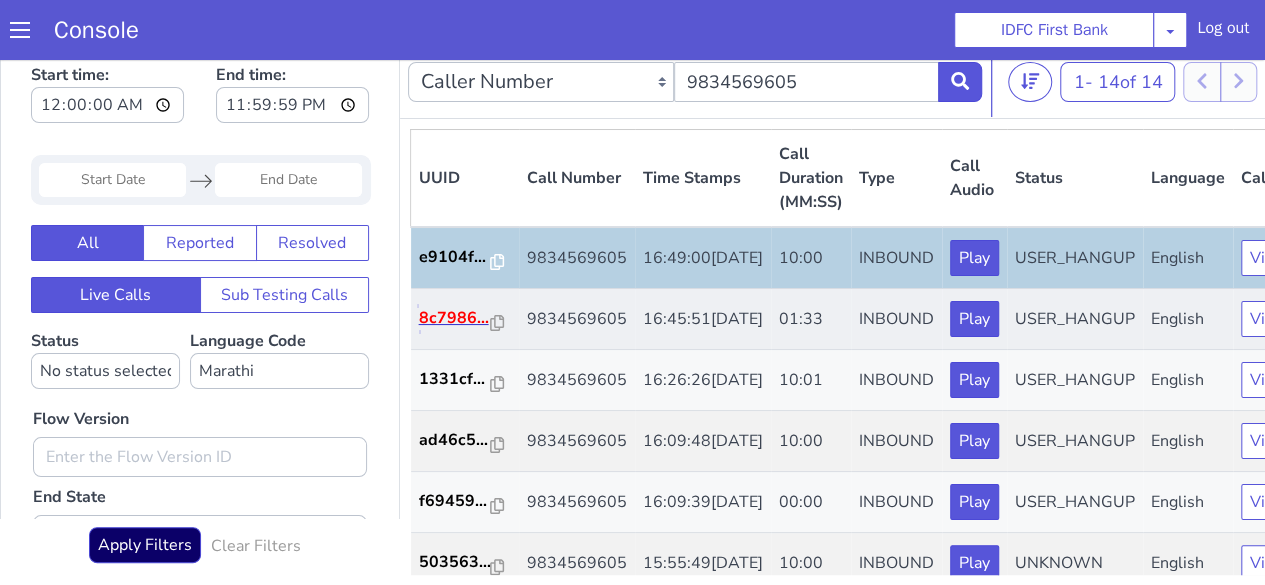 click on "8c7986..." at bounding box center (455, 318) 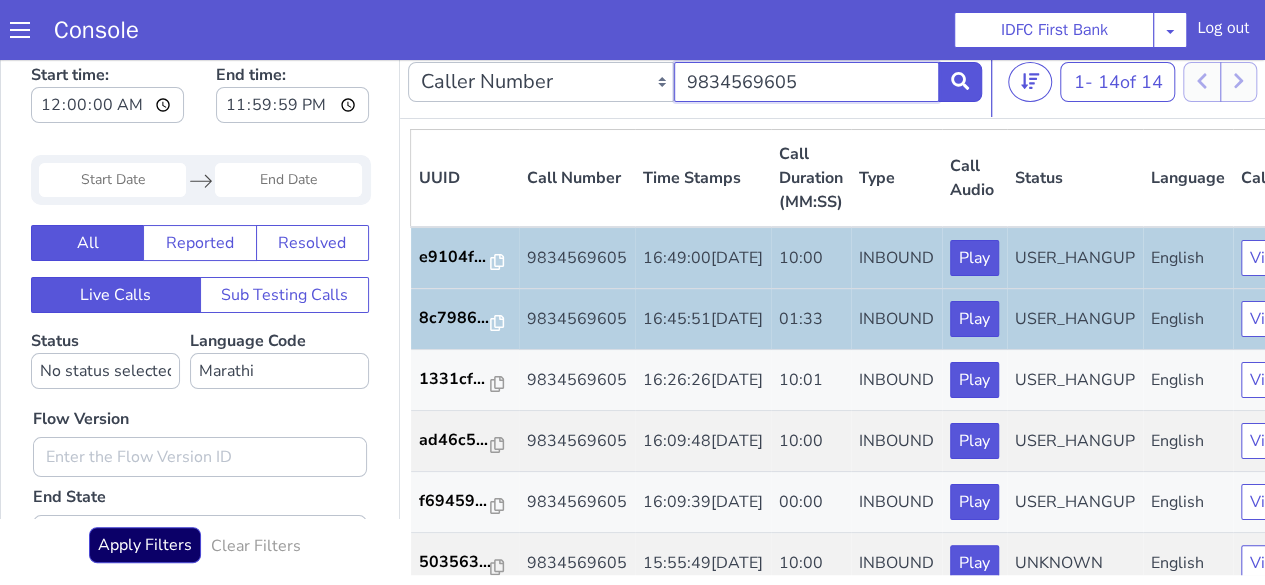 click on "9834569605" at bounding box center (807, 82) 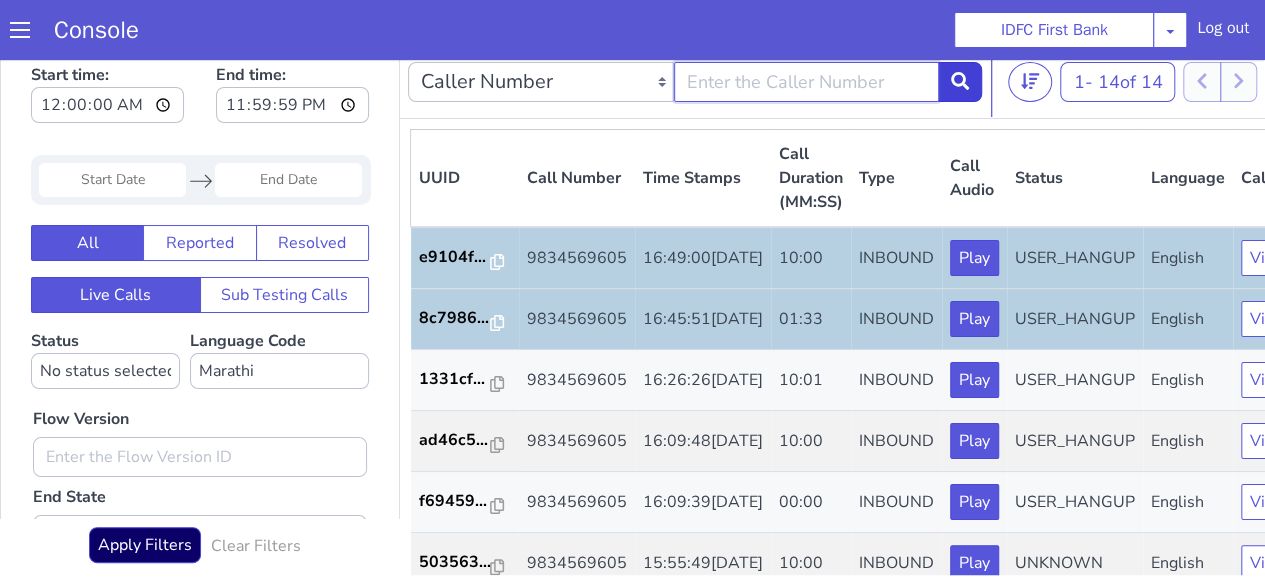 type 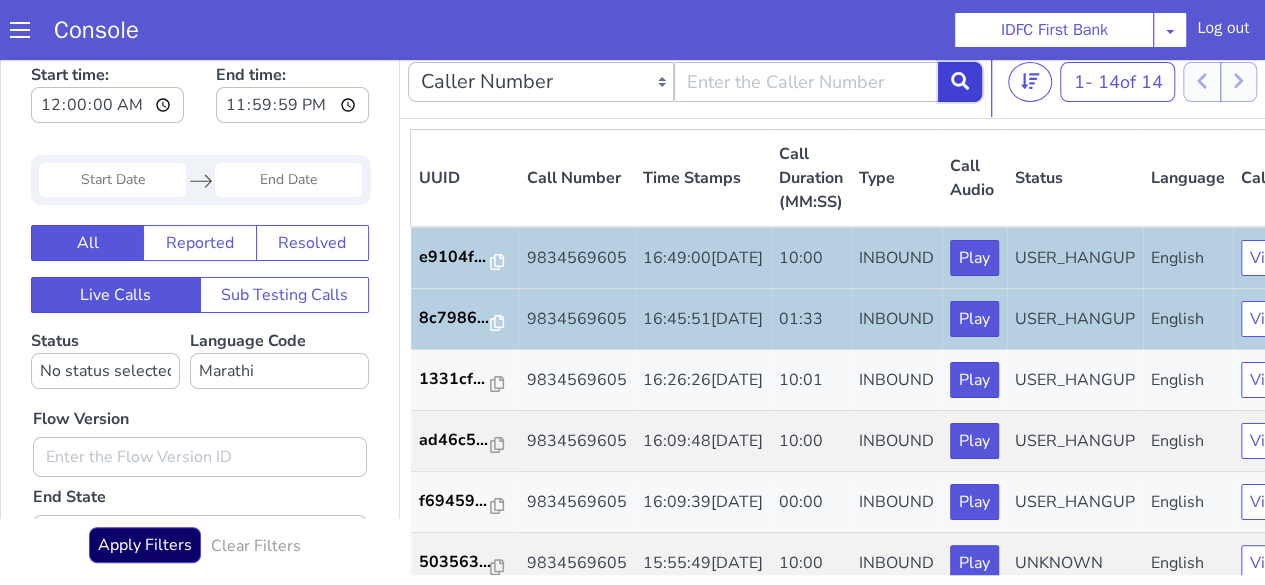 click at bounding box center (960, 82) 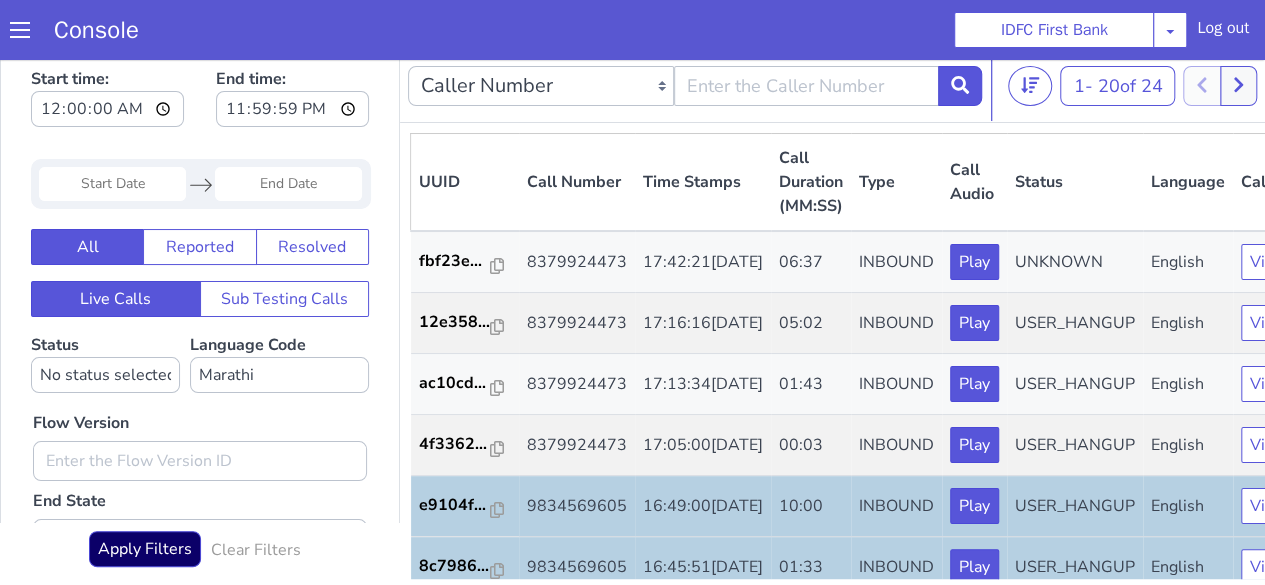 scroll, scrollTop: 14, scrollLeft: 0, axis: vertical 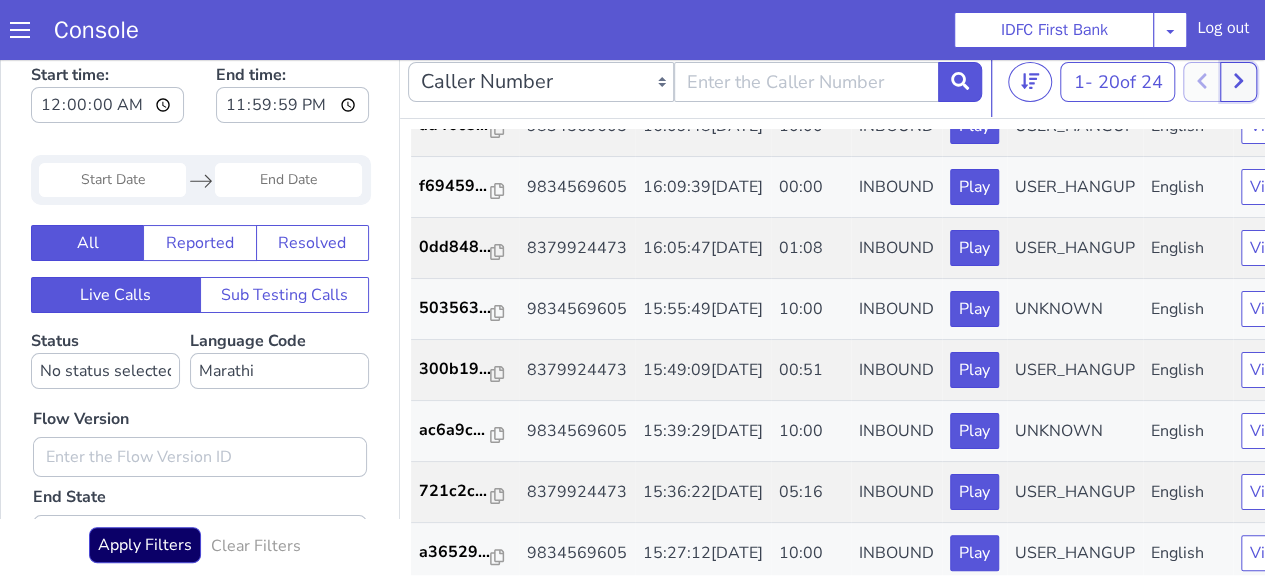 click at bounding box center [1238, 82] 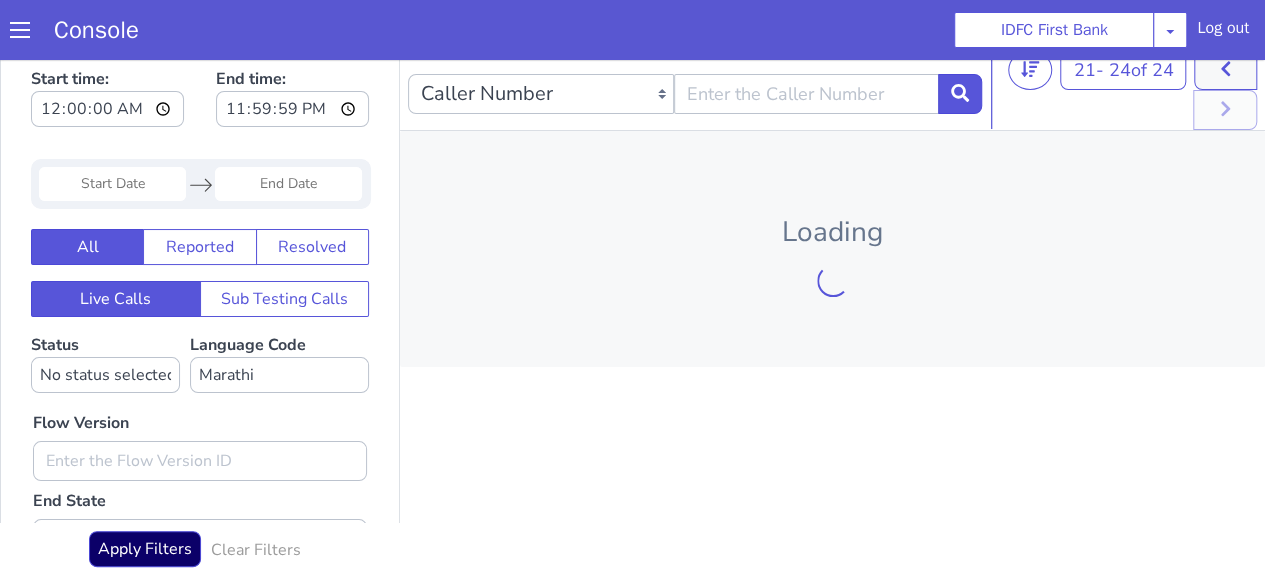 scroll, scrollTop: 0, scrollLeft: 0, axis: both 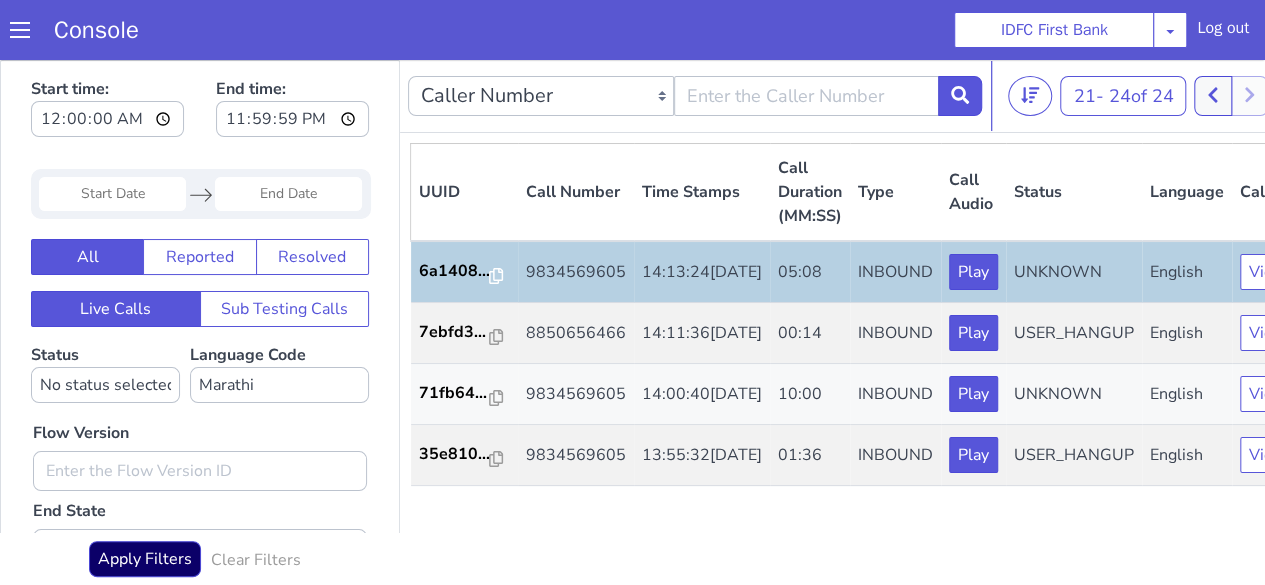 click on "Caller Number Call UUID Custom Parameter 21  -   24  of   24 20 50 100" at bounding box center [892, 96] 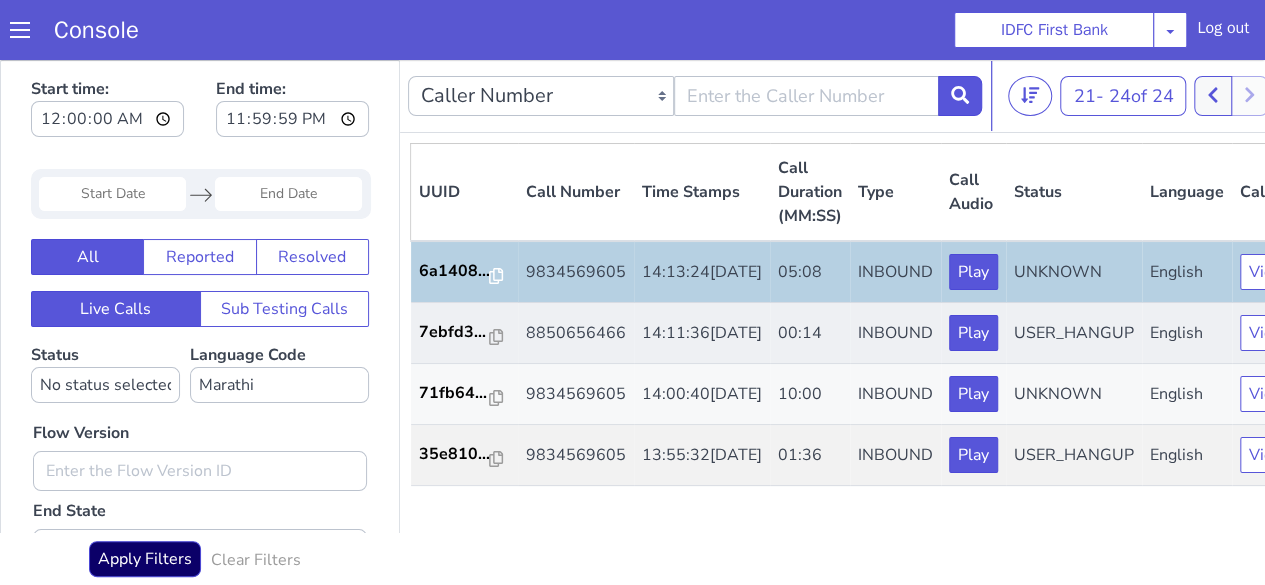scroll, scrollTop: 38, scrollLeft: 0, axis: vertical 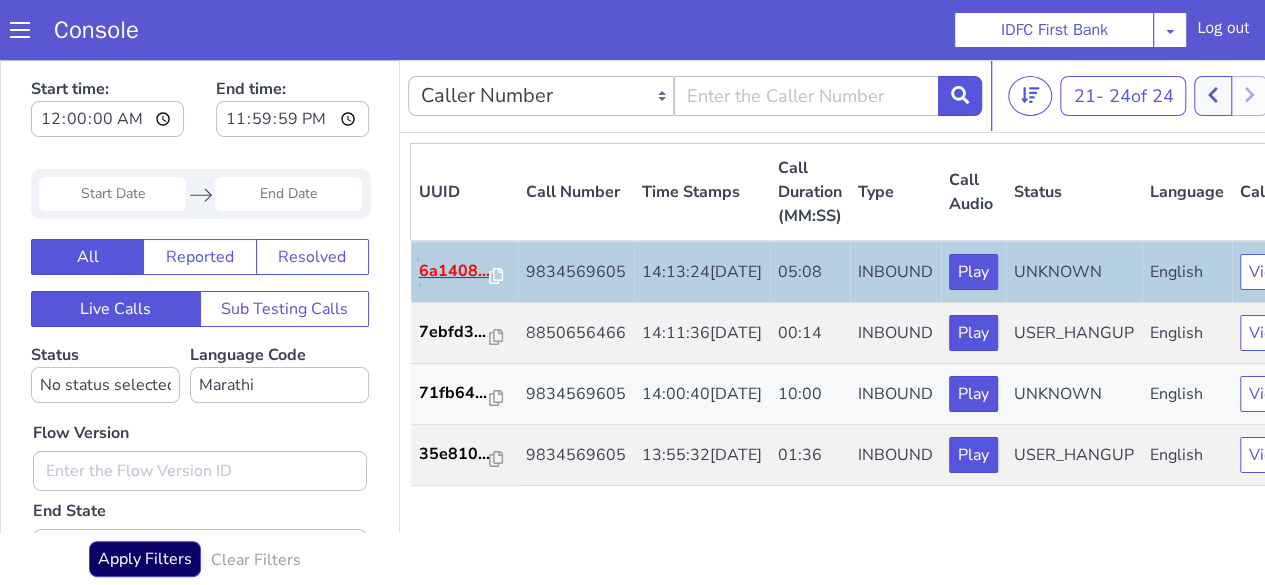click on "6a1408..." at bounding box center (454, 271) 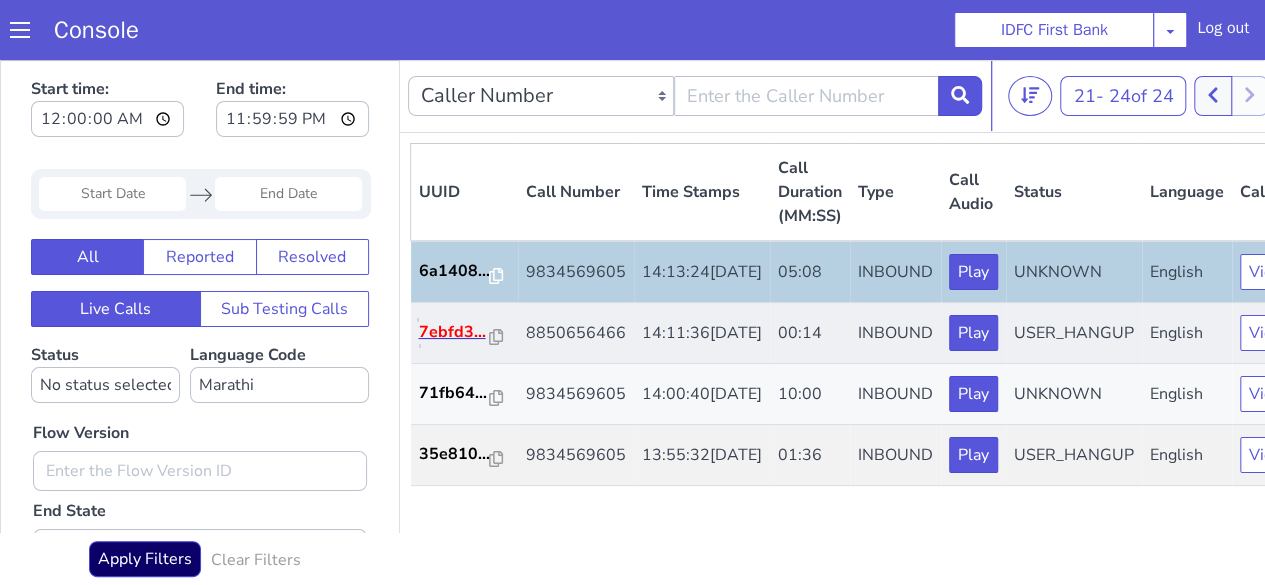 click on "7ebfd3..." at bounding box center (454, 332) 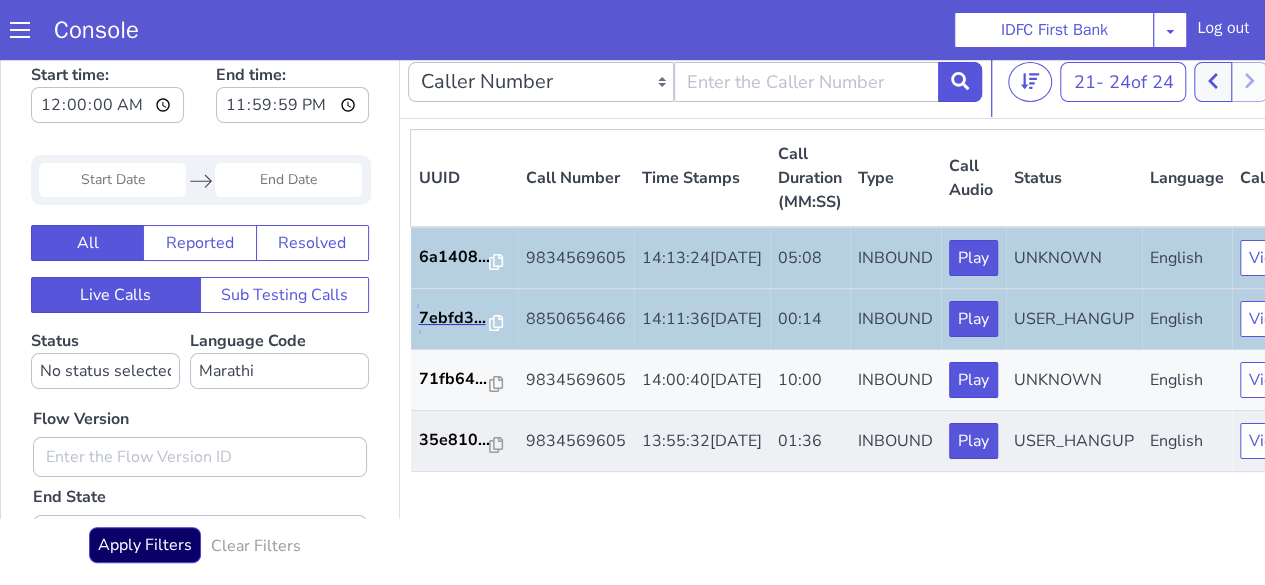 scroll, scrollTop: 5, scrollLeft: 0, axis: vertical 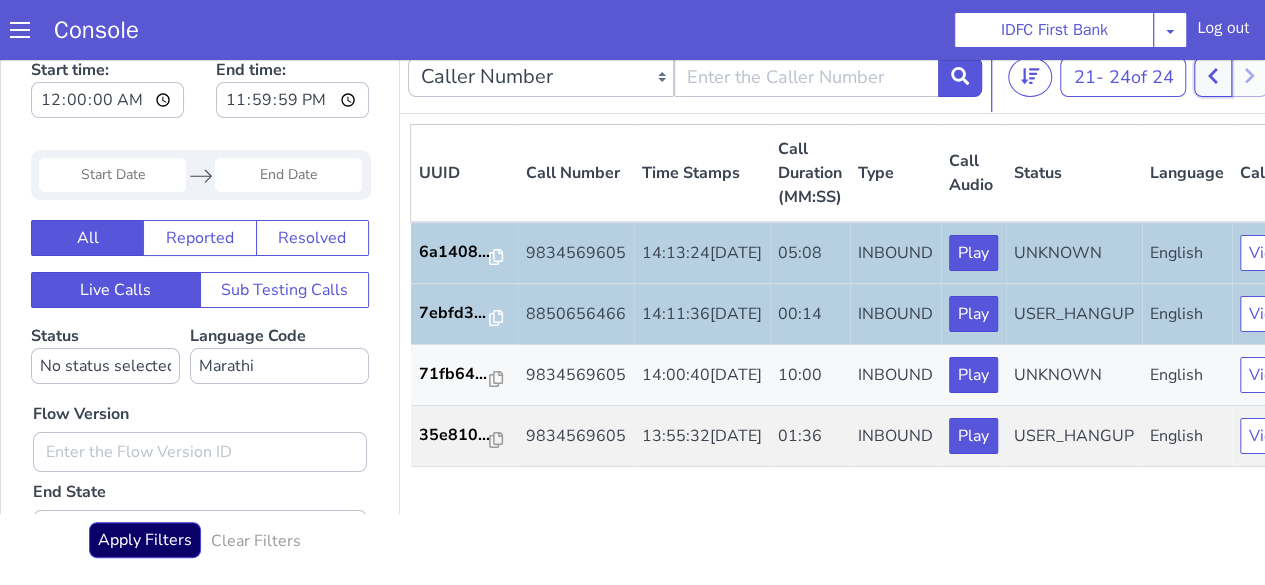 click 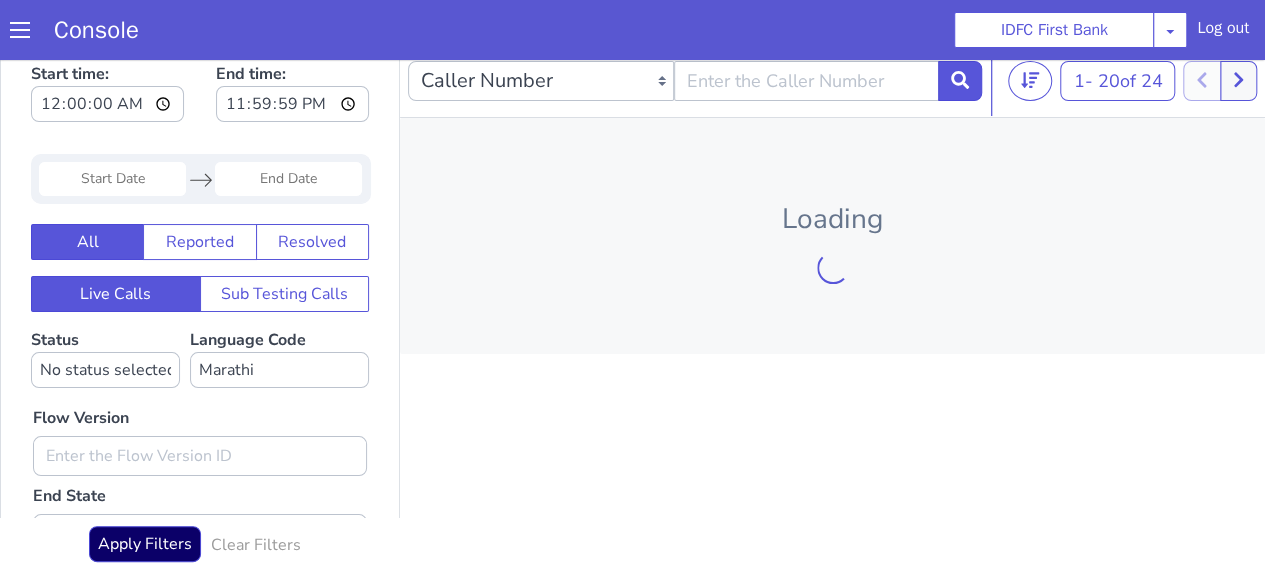 scroll, scrollTop: 14, scrollLeft: 0, axis: vertical 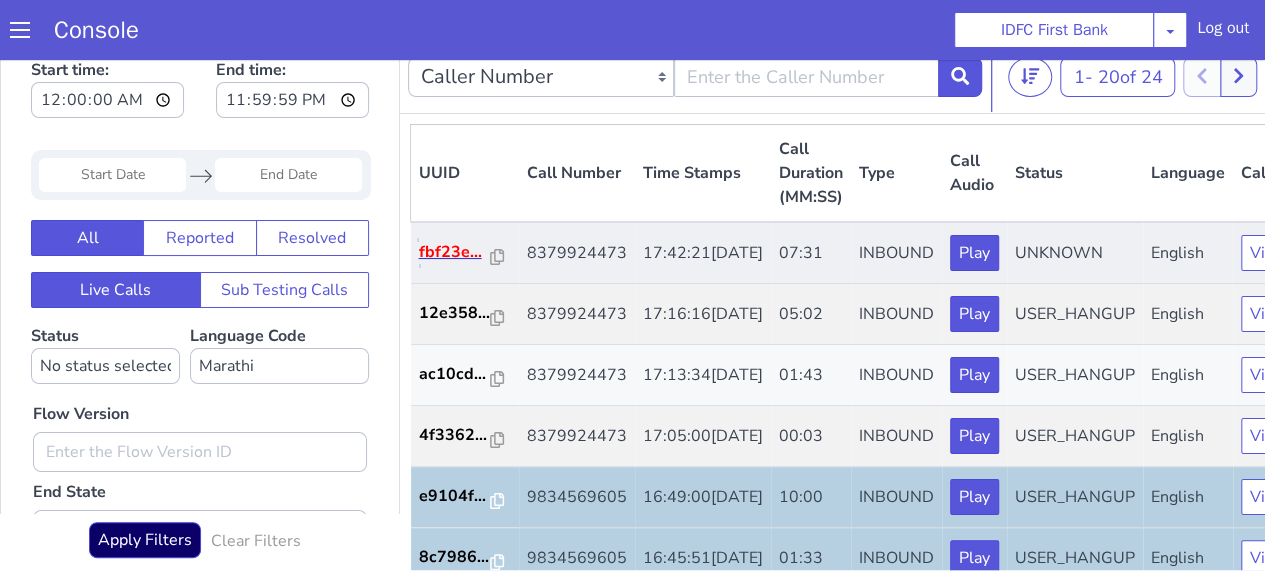 click on "fbf23e..." at bounding box center [455, 252] 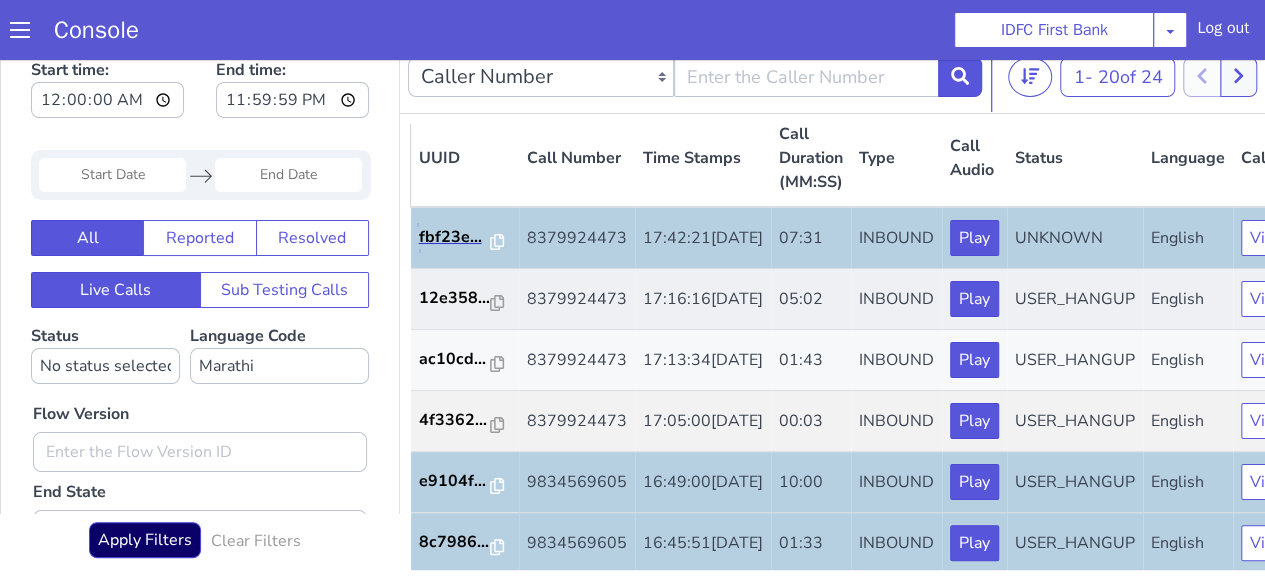 scroll, scrollTop: 0, scrollLeft: 0, axis: both 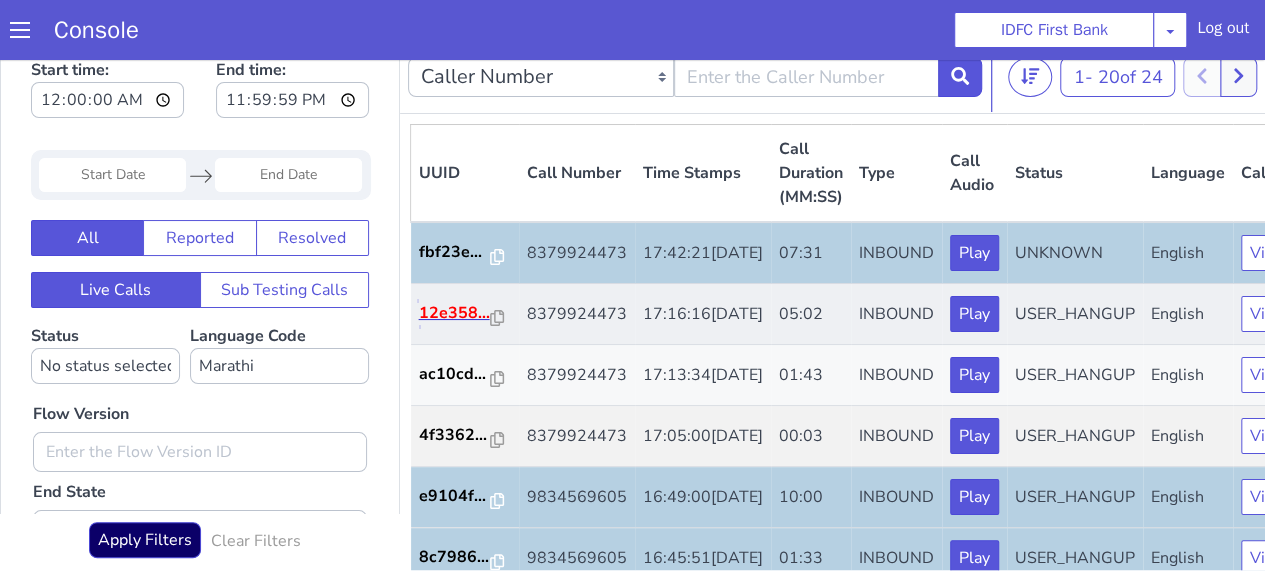 click on "12e358..." at bounding box center [455, 313] 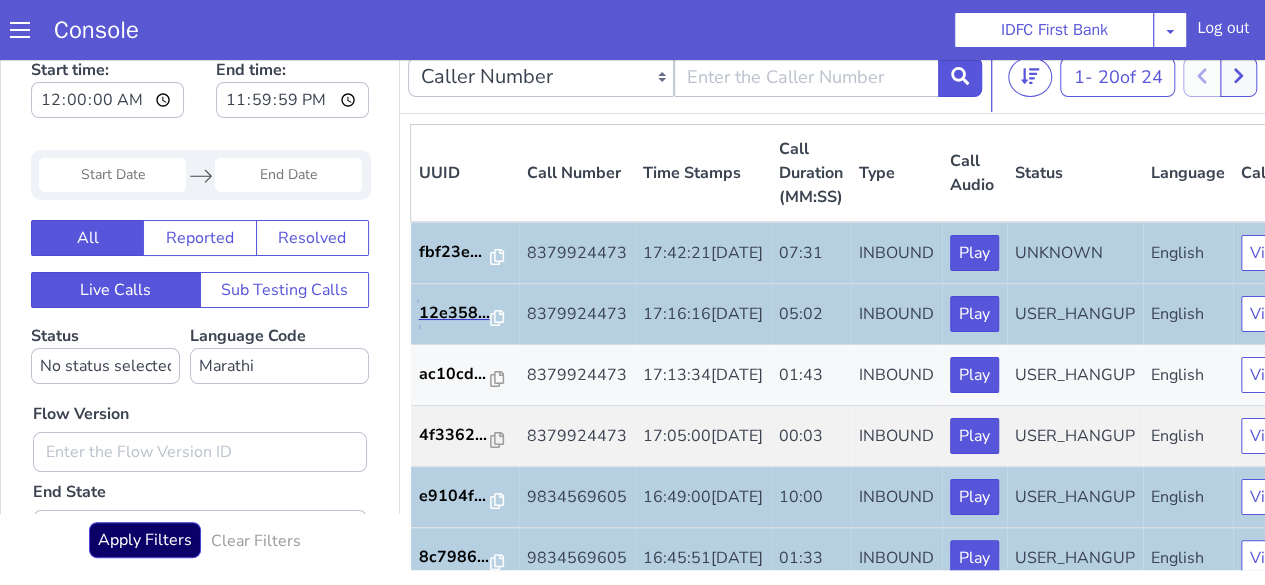 scroll, scrollTop: 0, scrollLeft: 0, axis: both 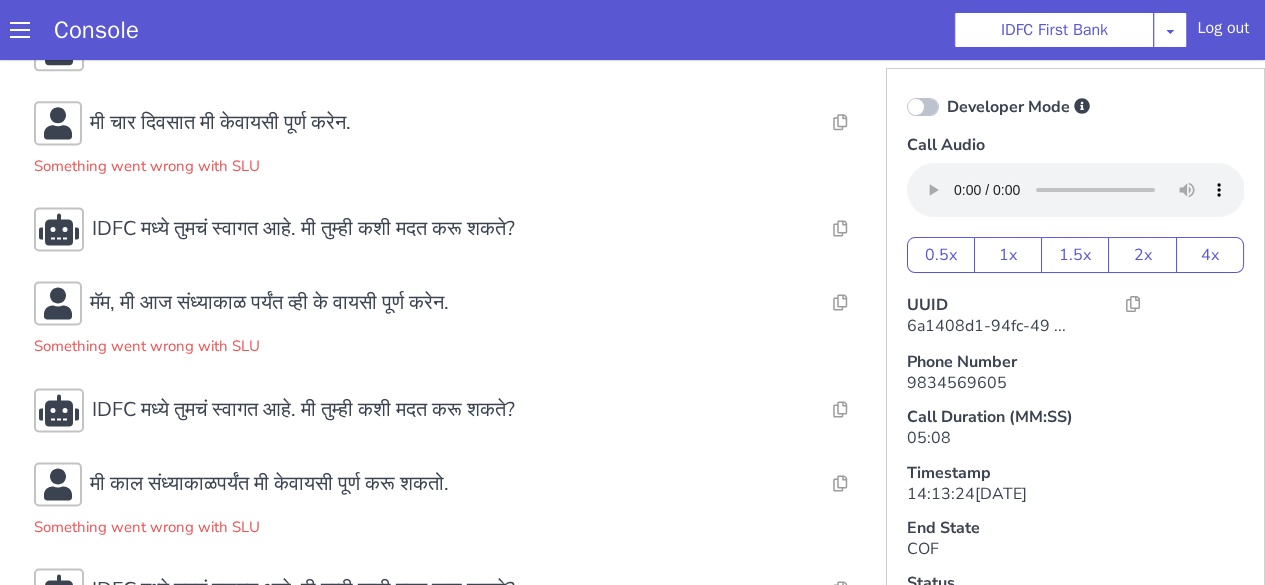 click on "मॅम, मी आज संध्याकाळ पर्यंत व्ही के वायसी पूर्ण करेन." at bounding box center [269, 303] 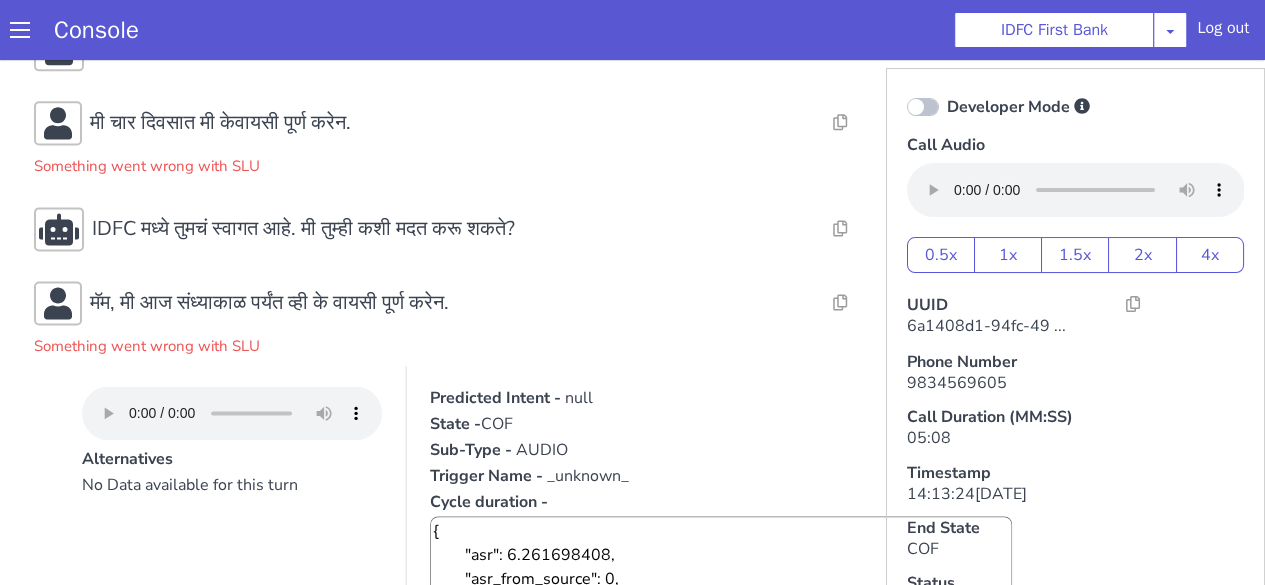 click on "मॅम, मी आज संध्याकाळ पर्यंत व्ही के वायसी पूर्ण करेन." at bounding box center (269, 303) 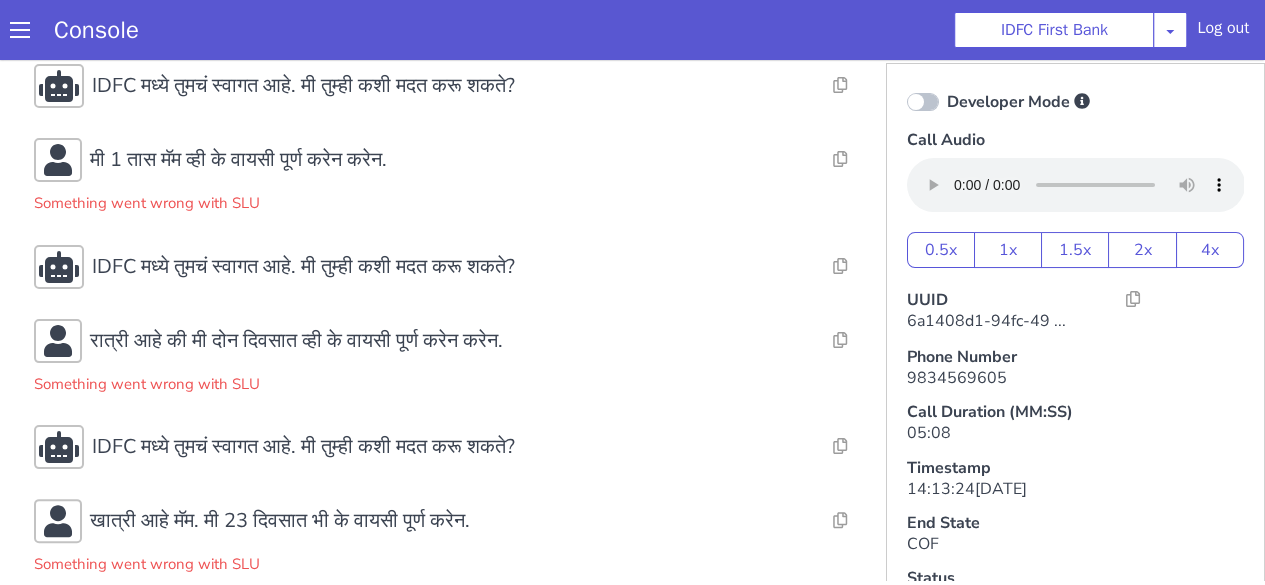 scroll, scrollTop: 0, scrollLeft: 0, axis: both 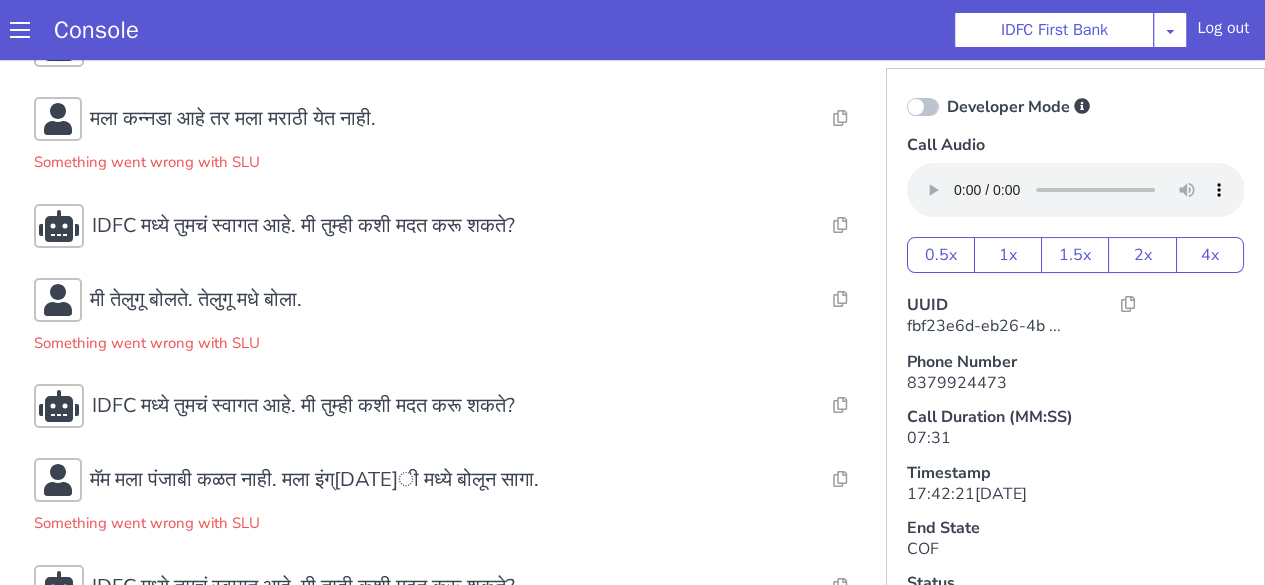 click on "Call Duration (MM:SS) 07:31" at bounding box center (1076, 426) 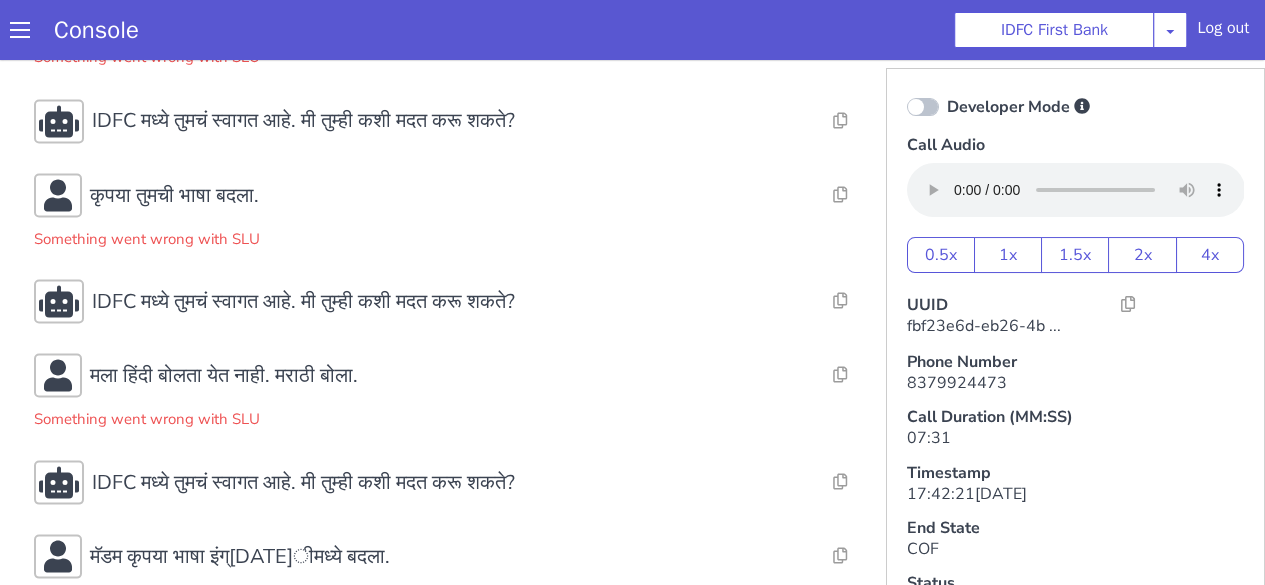scroll, scrollTop: 5612, scrollLeft: 0, axis: vertical 